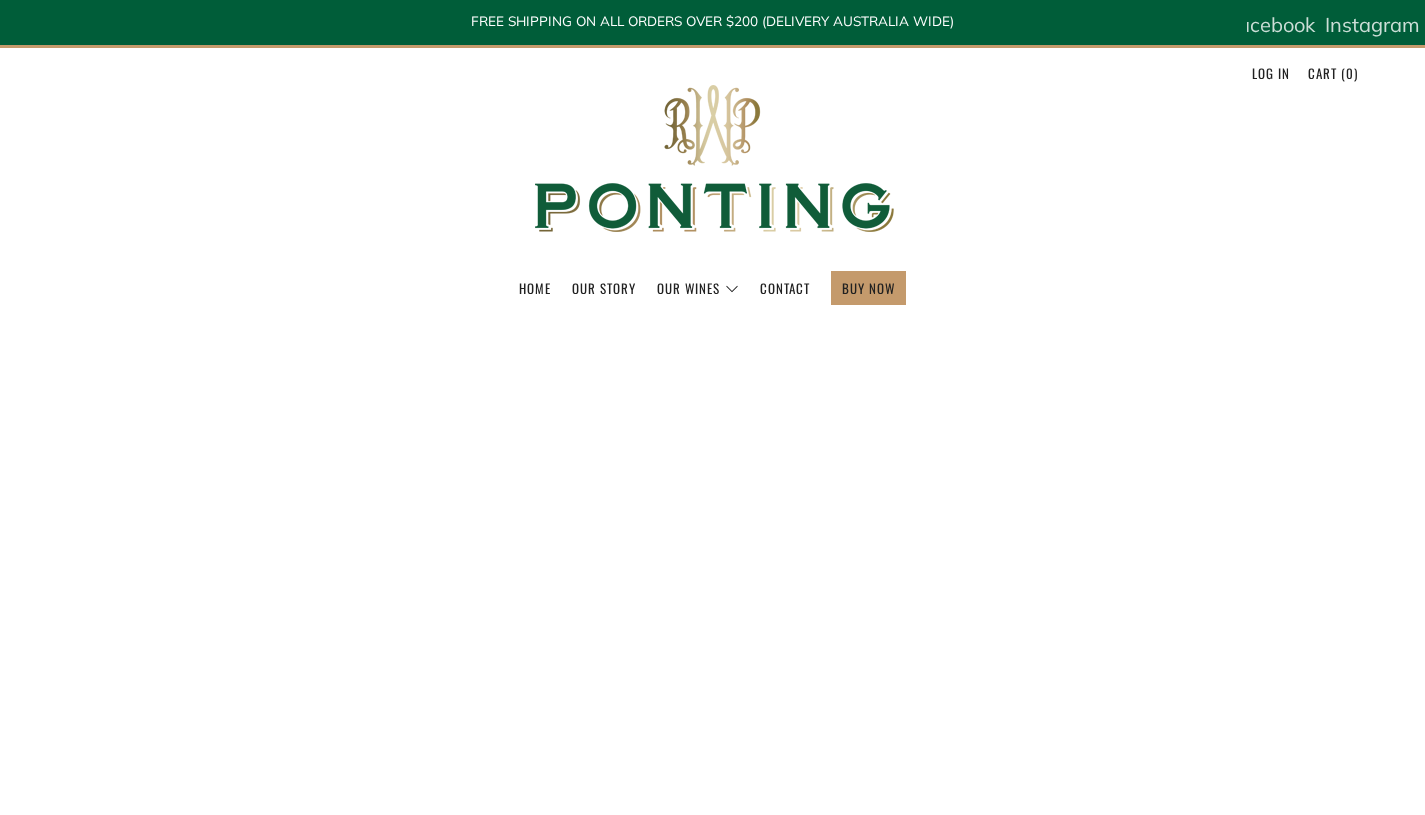 scroll, scrollTop: 0, scrollLeft: 0, axis: both 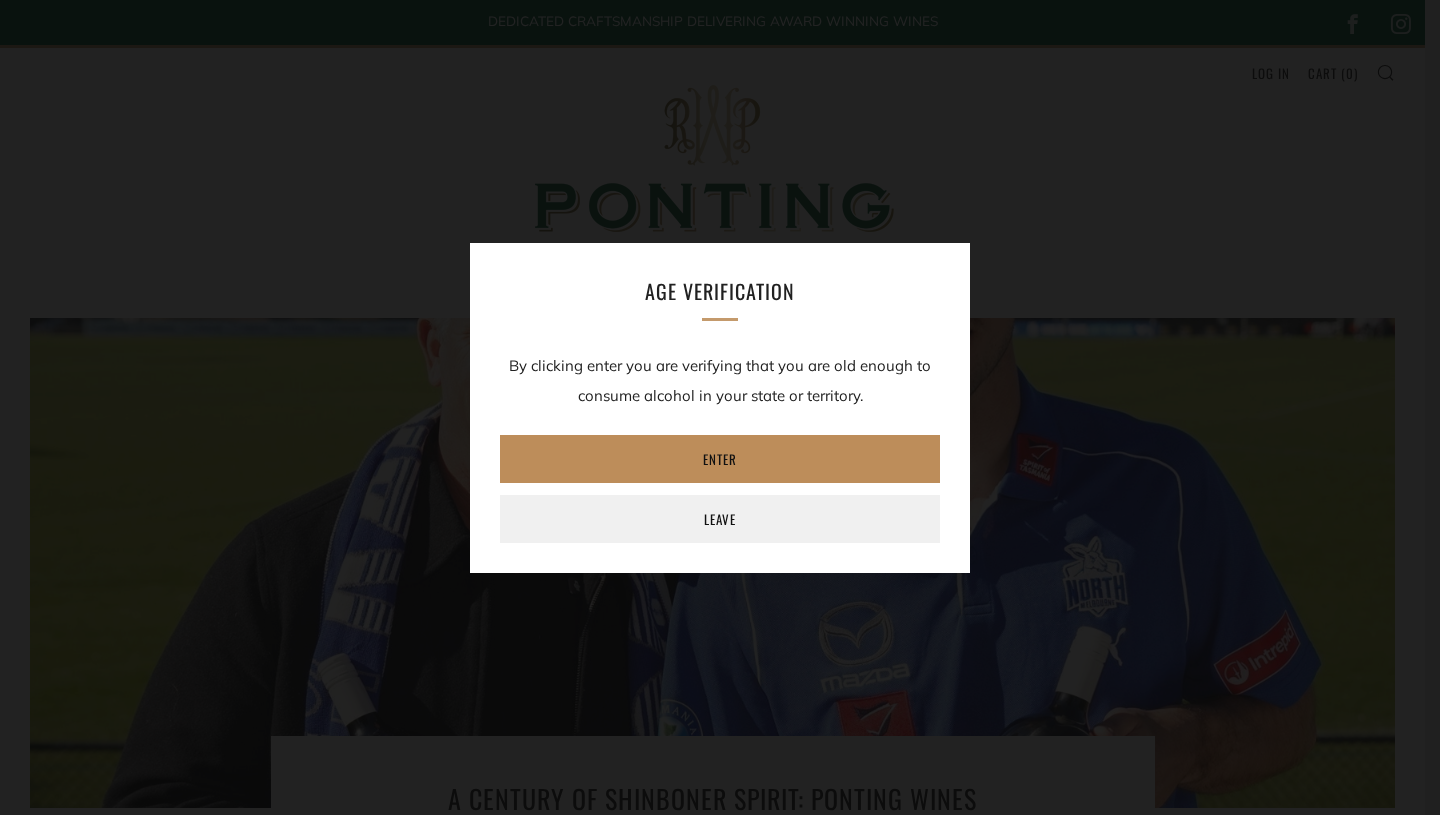 click on "Enter" at bounding box center [720, 459] 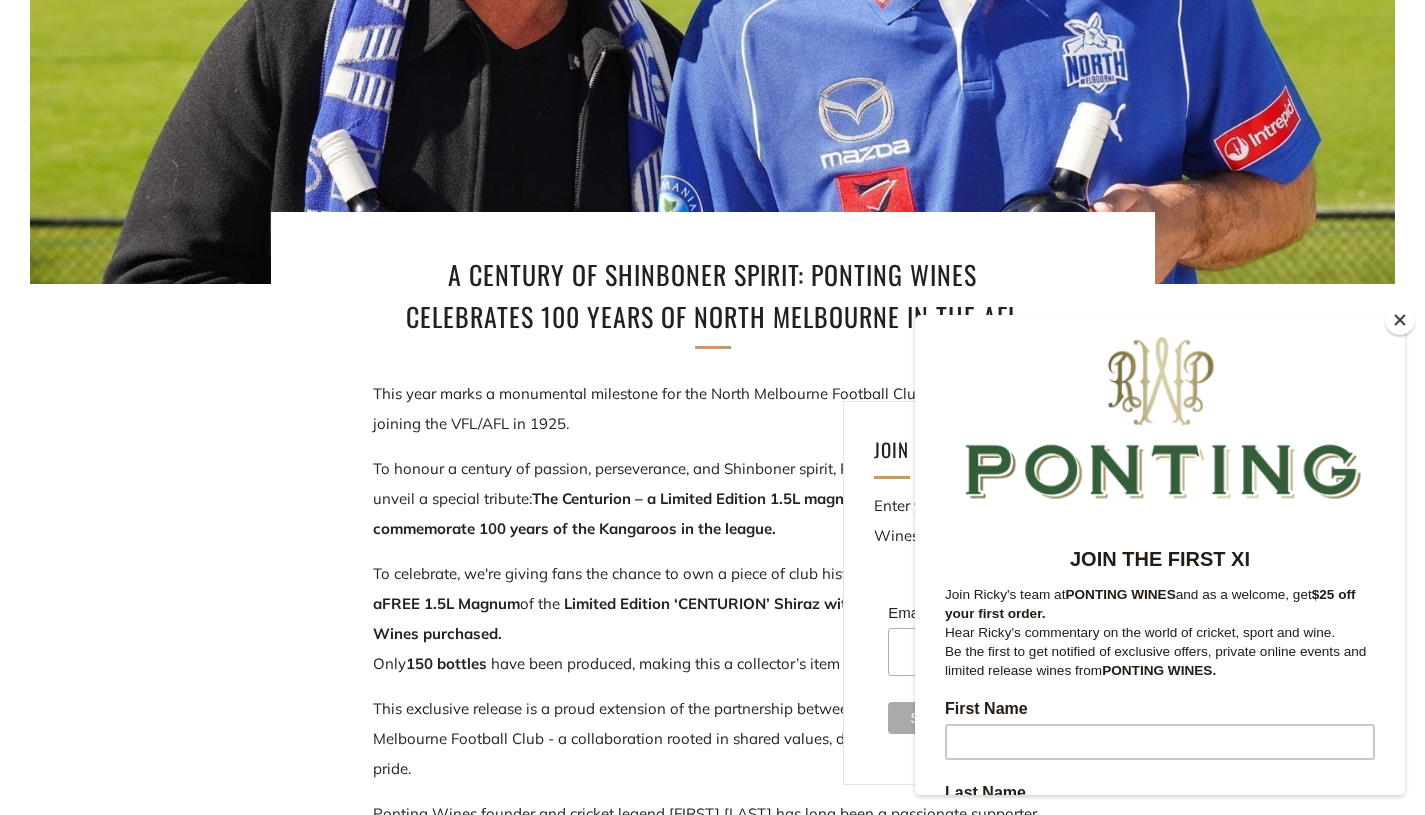 scroll, scrollTop: 584, scrollLeft: 0, axis: vertical 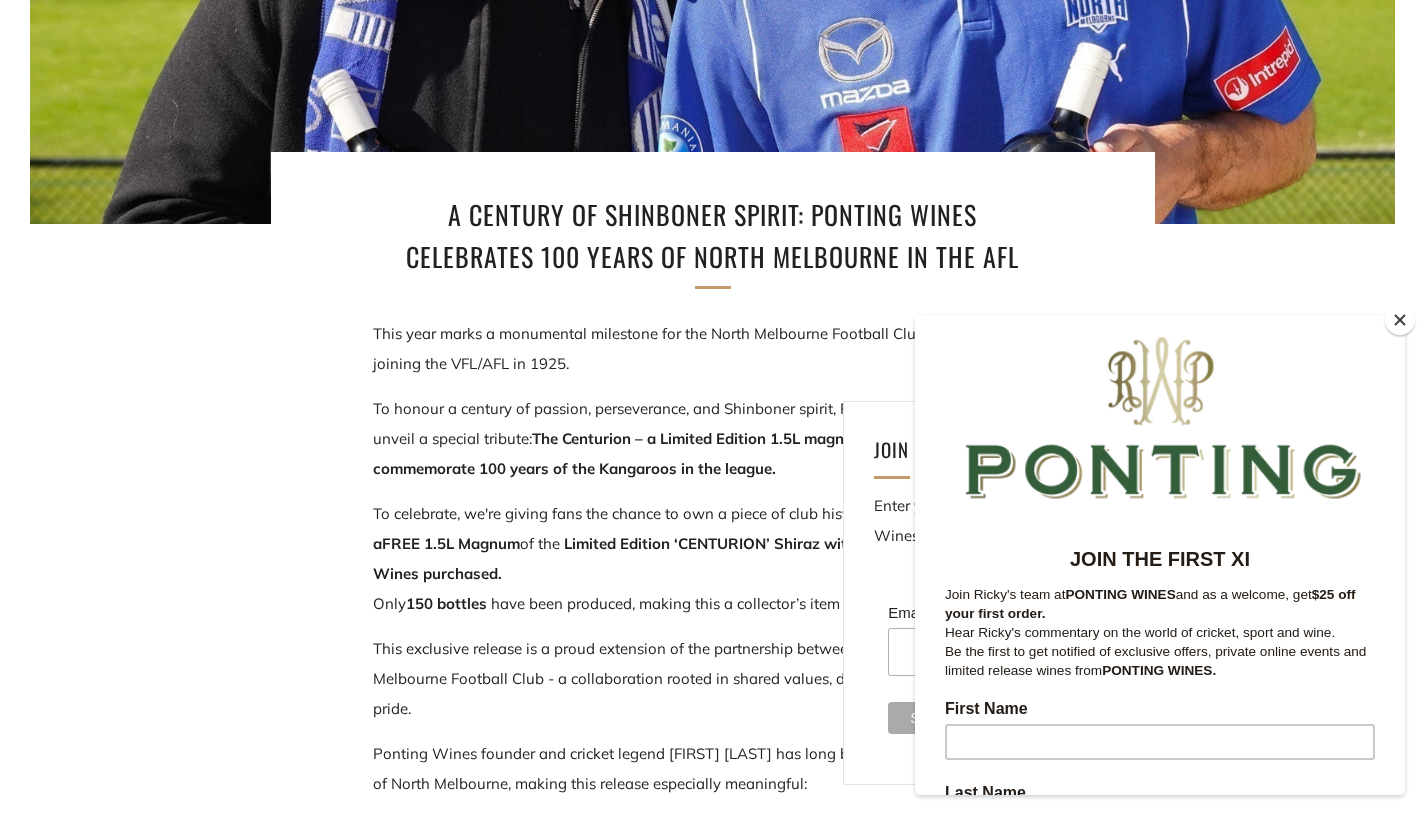 click at bounding box center [1400, 320] 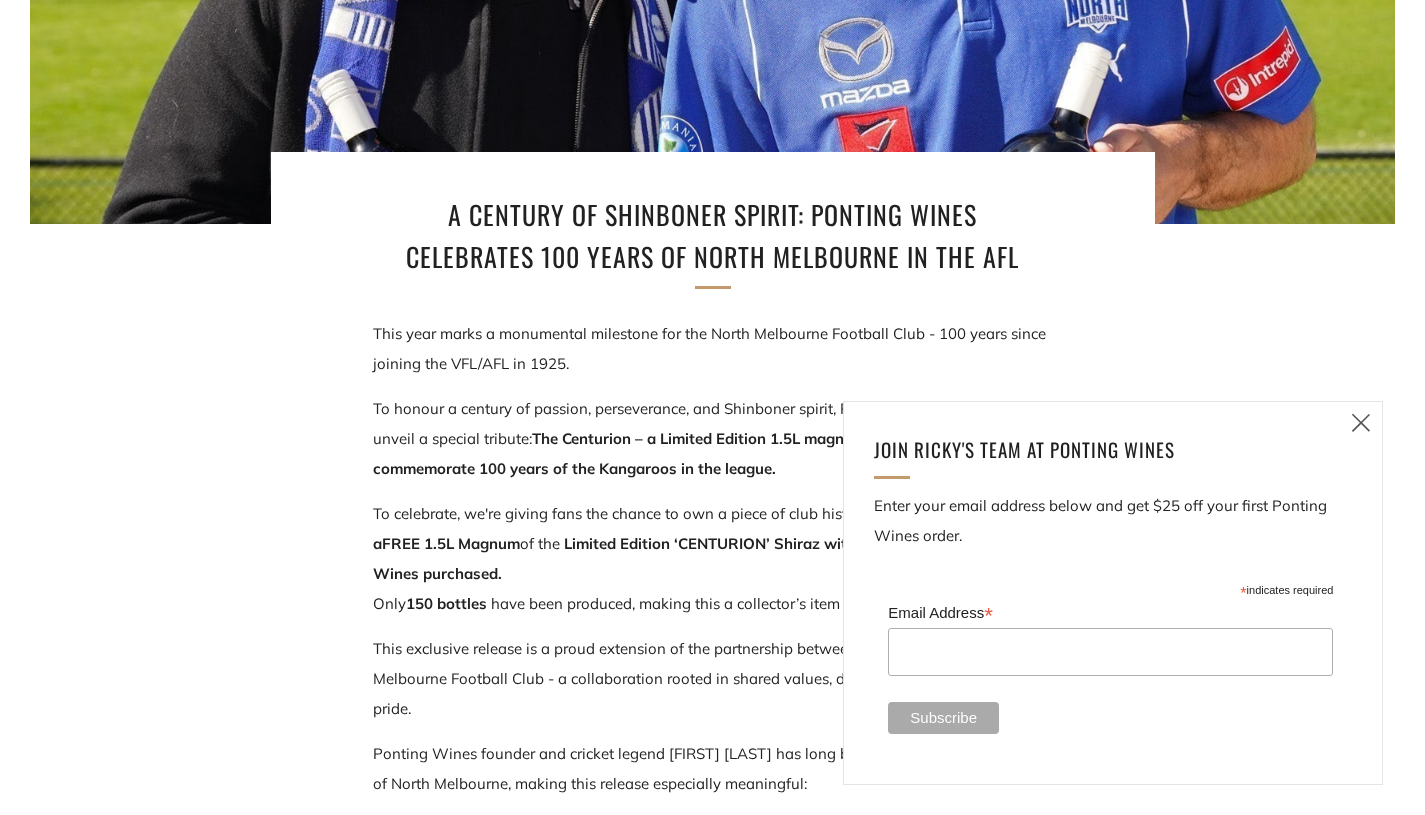 click at bounding box center (1361, 422) 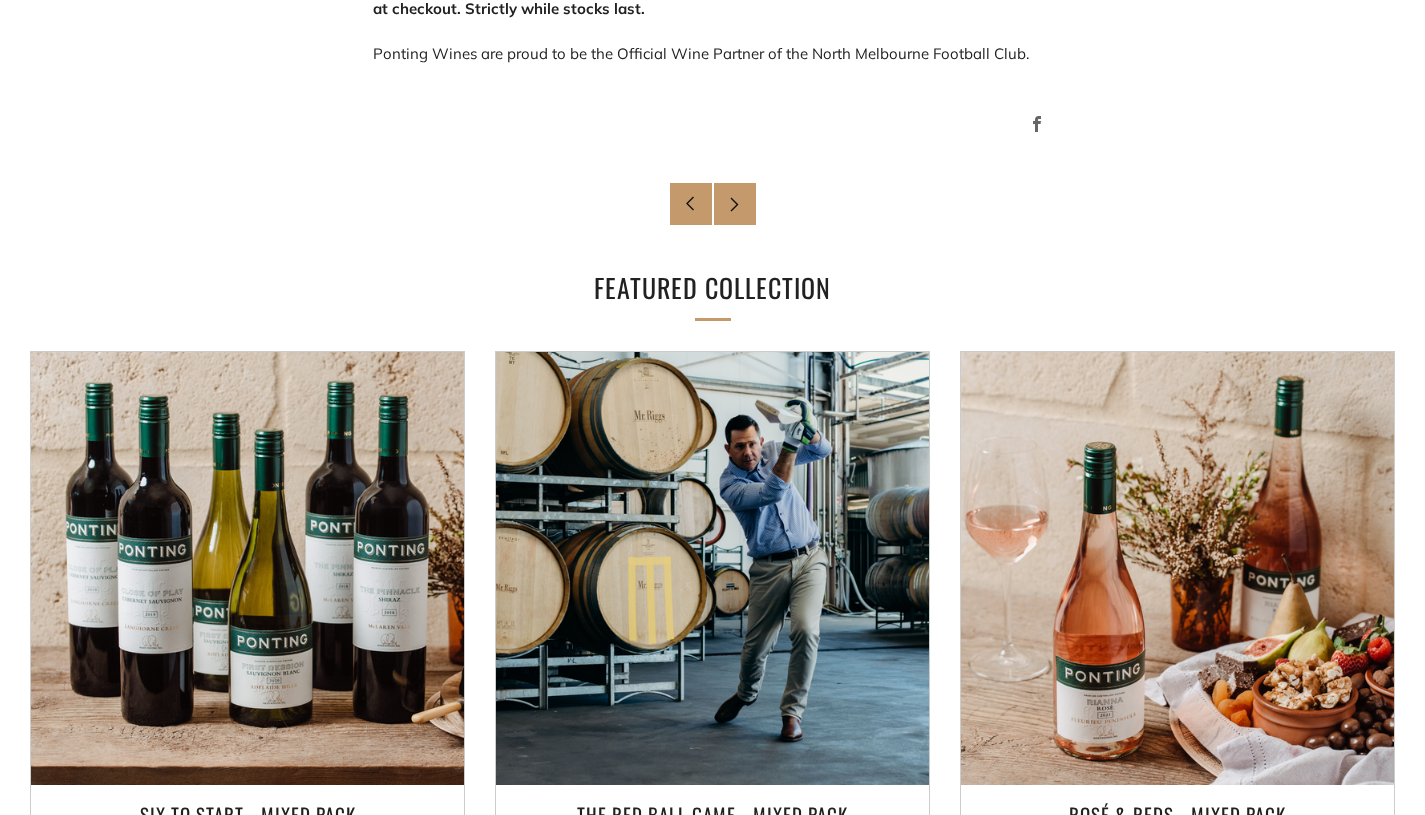 scroll, scrollTop: 1692, scrollLeft: 0, axis: vertical 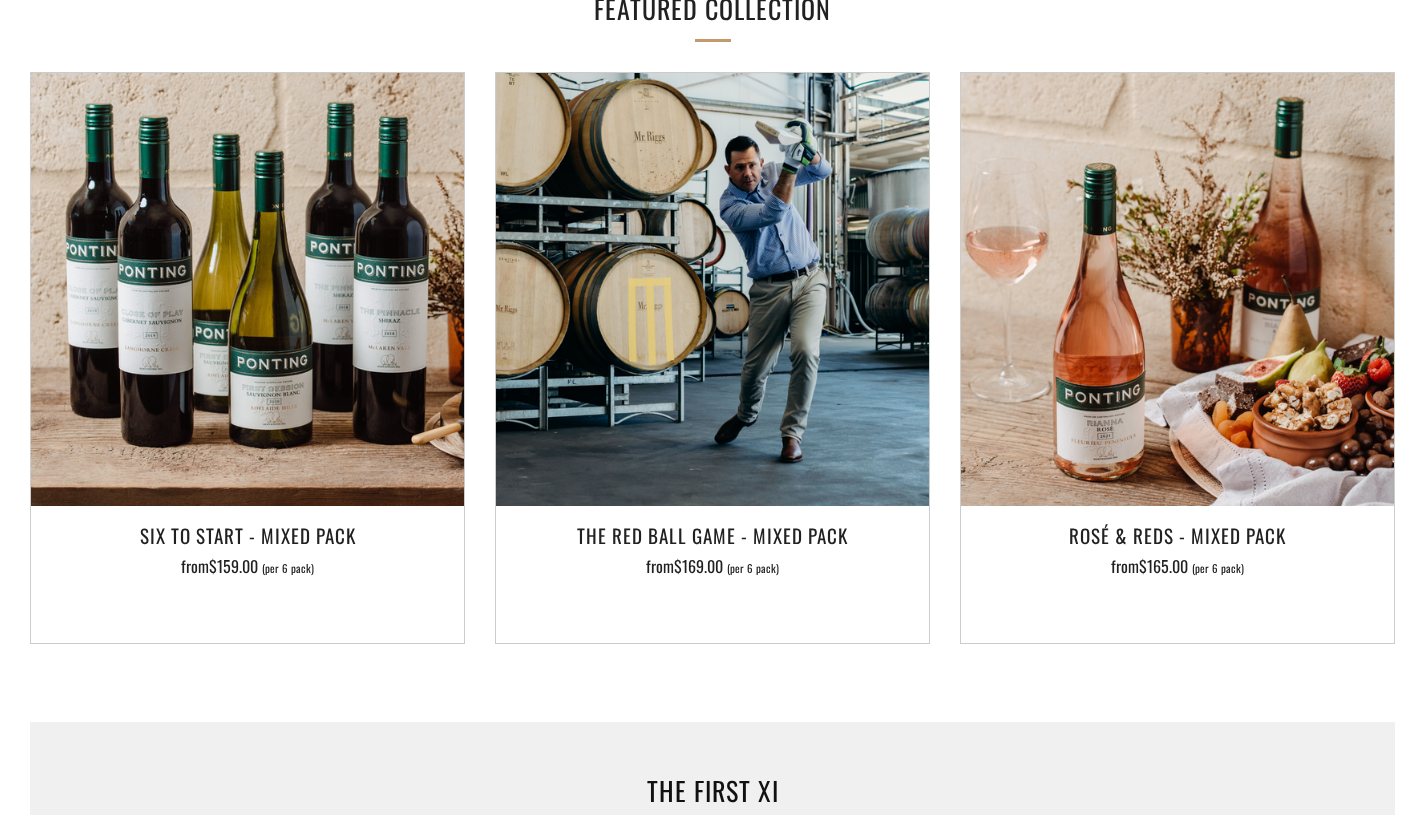 click at bounding box center (247, 289) 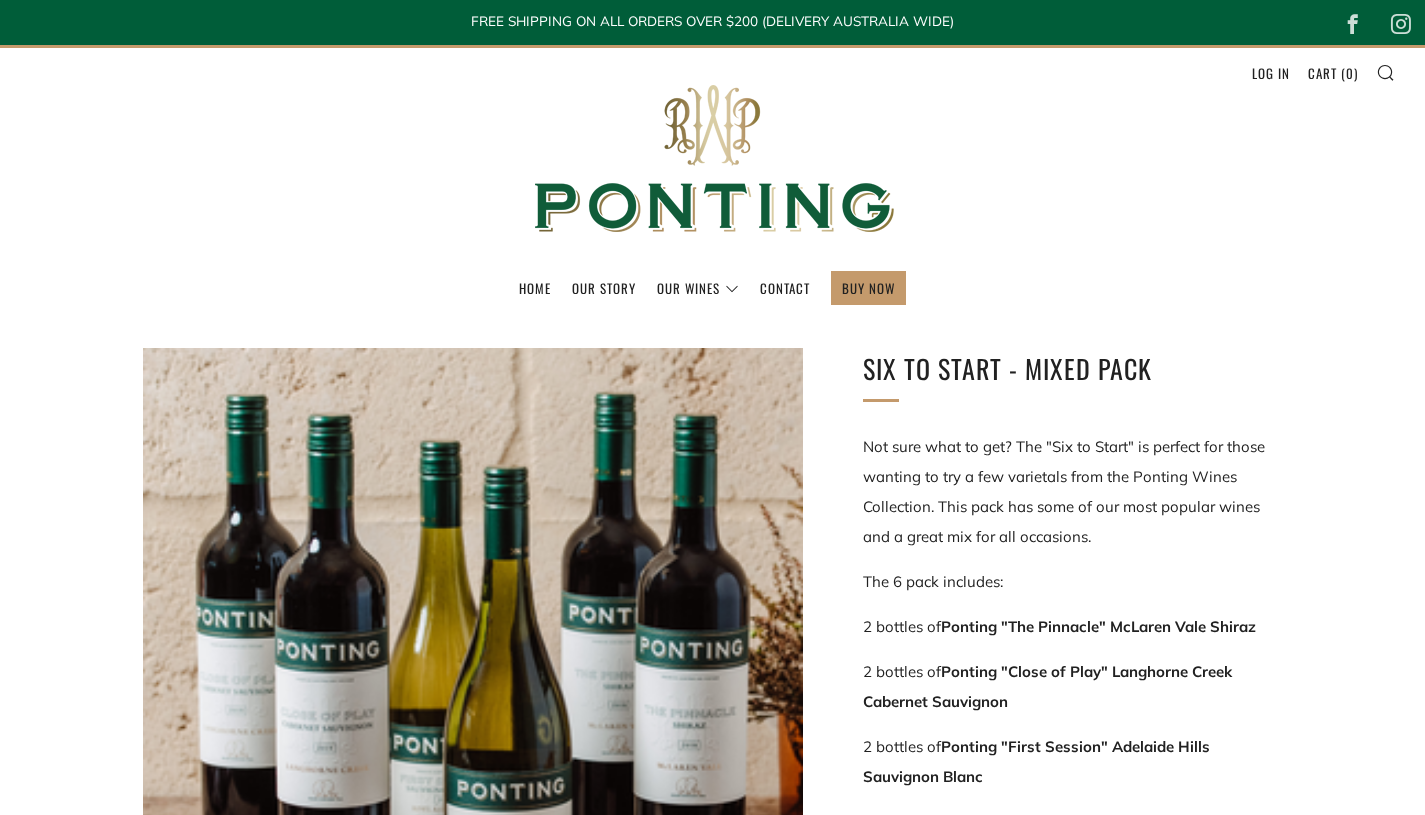 scroll, scrollTop: 0, scrollLeft: 0, axis: both 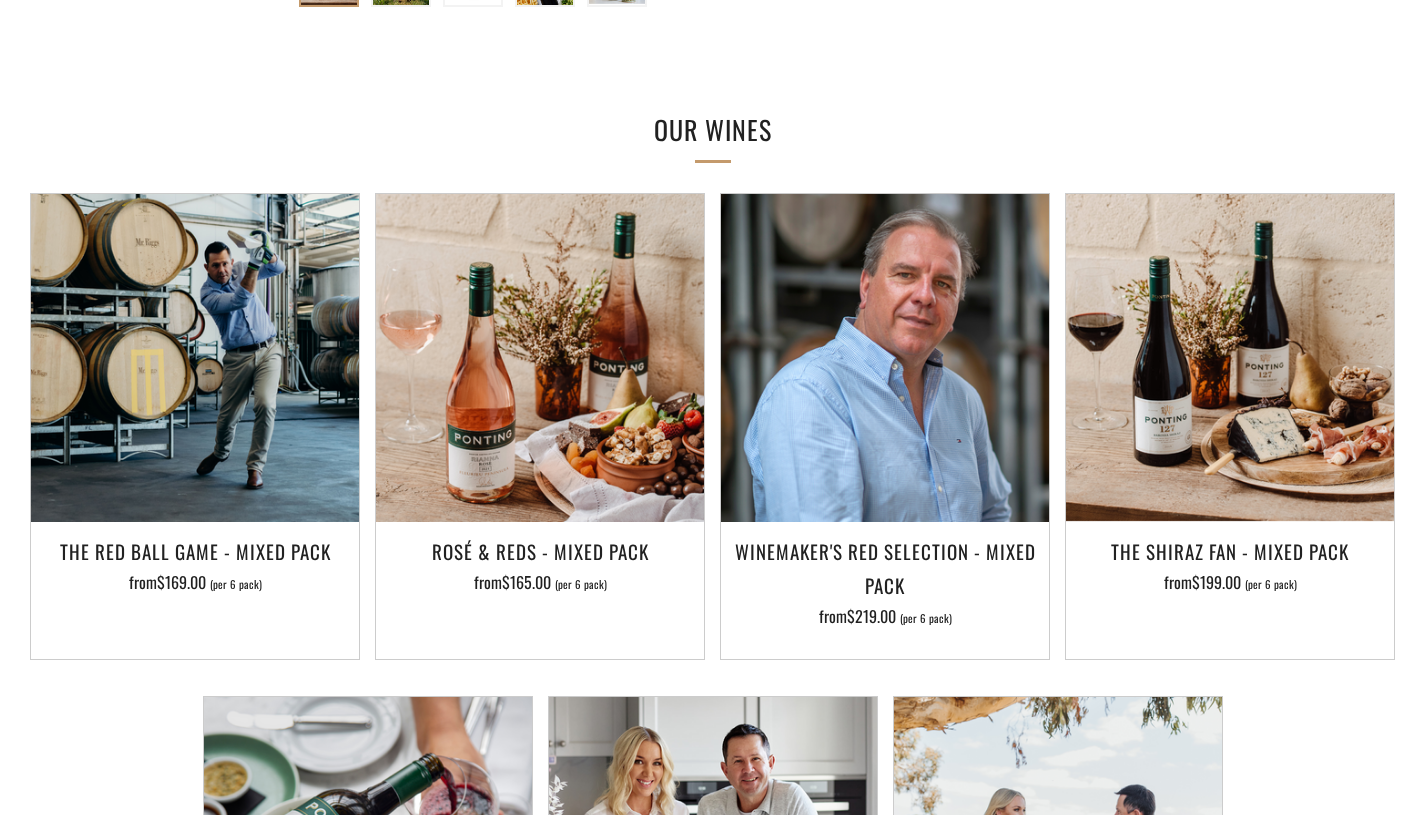 click at bounding box center (1230, 358) 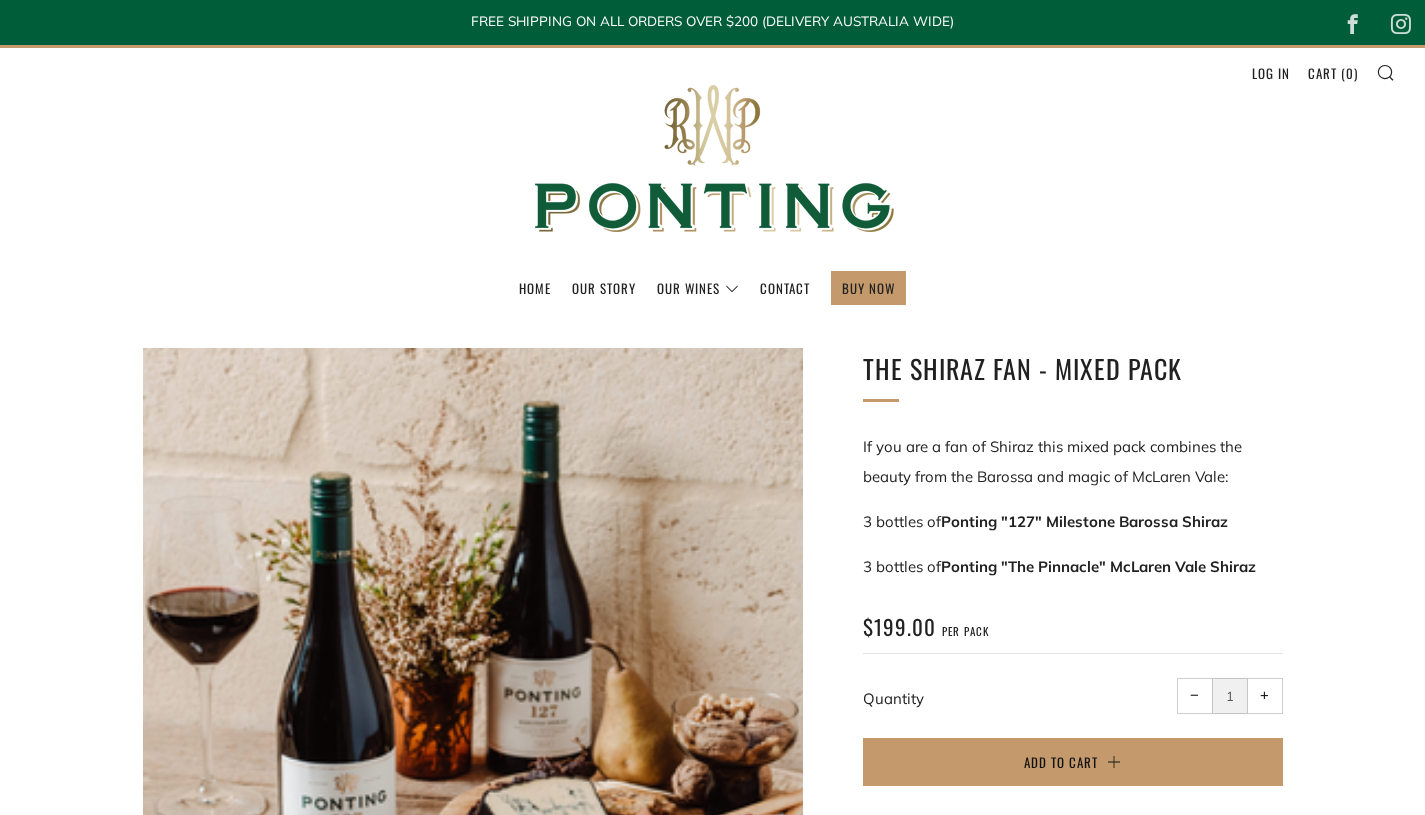 scroll, scrollTop: 0, scrollLeft: 0, axis: both 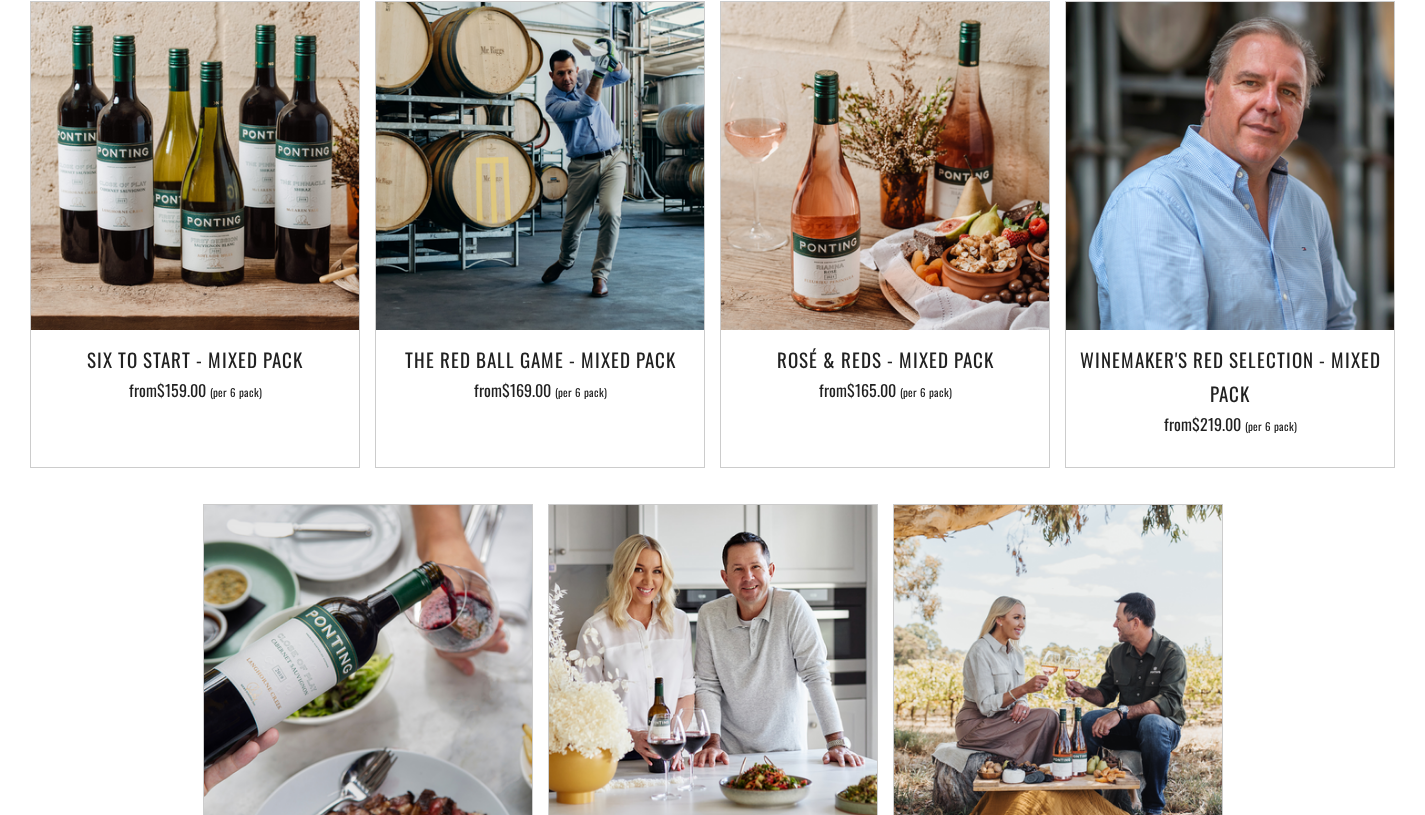 click at bounding box center [1230, 166] 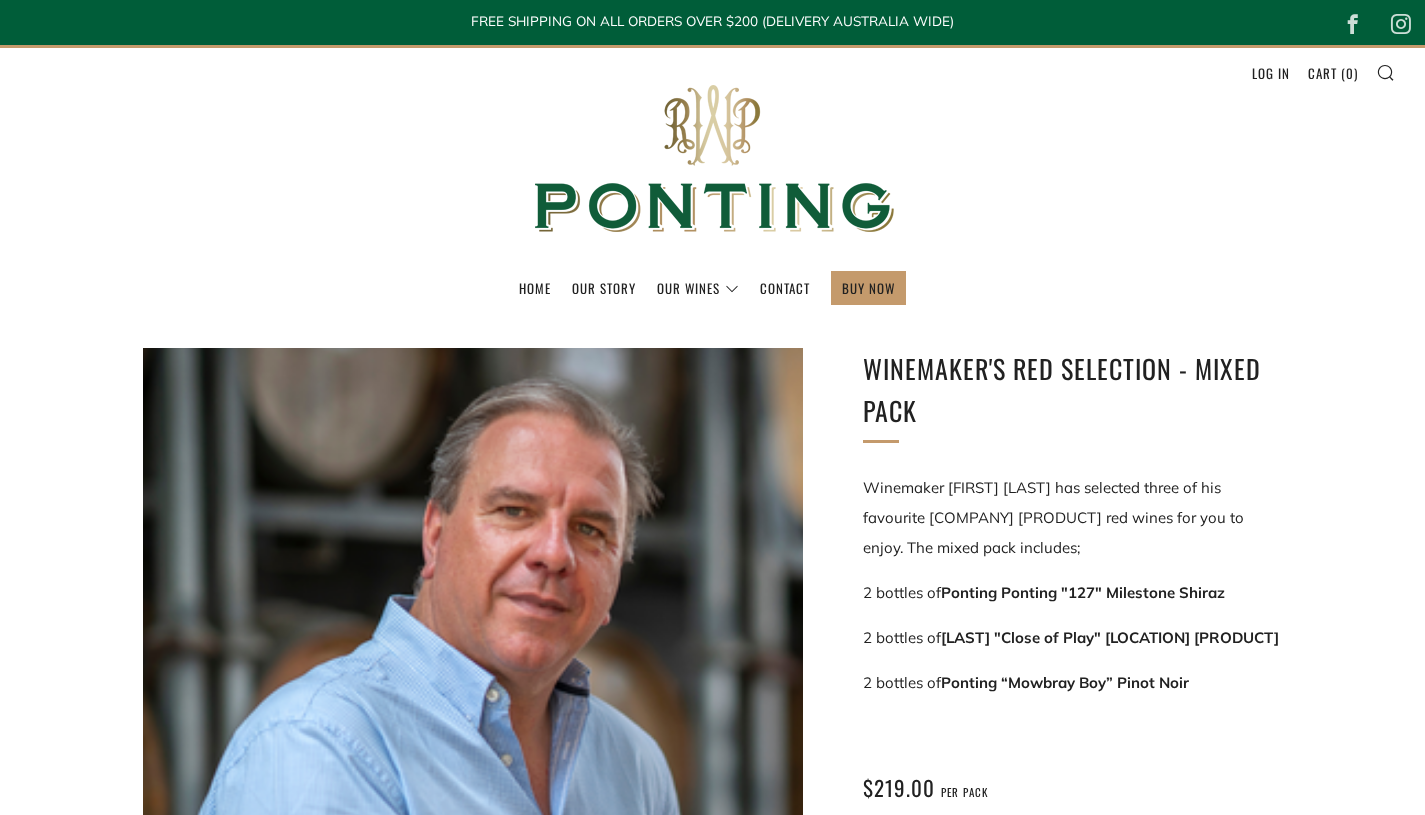 scroll, scrollTop: 0, scrollLeft: 0, axis: both 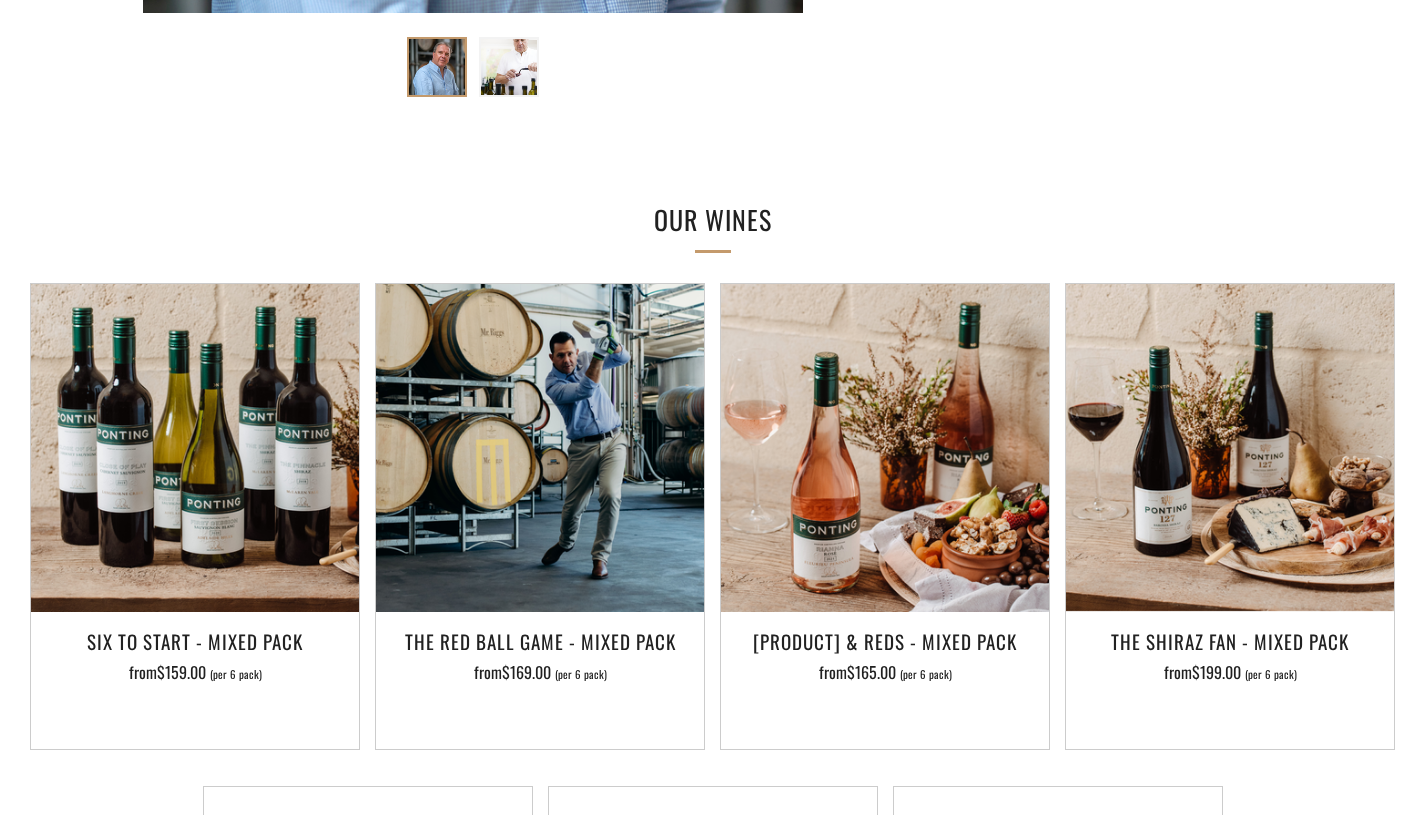 click at bounding box center [540, 448] 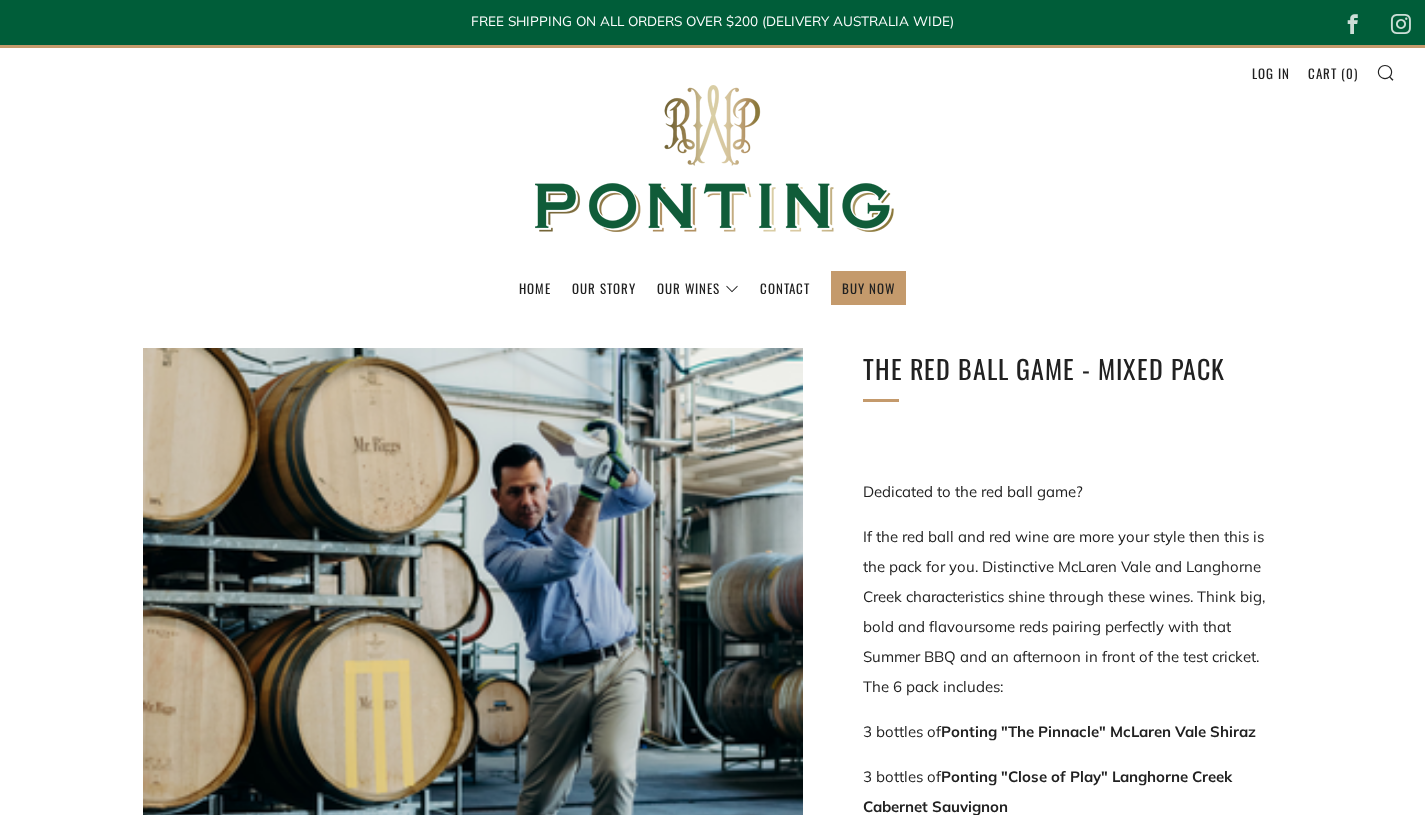 scroll, scrollTop: 0, scrollLeft: 0, axis: both 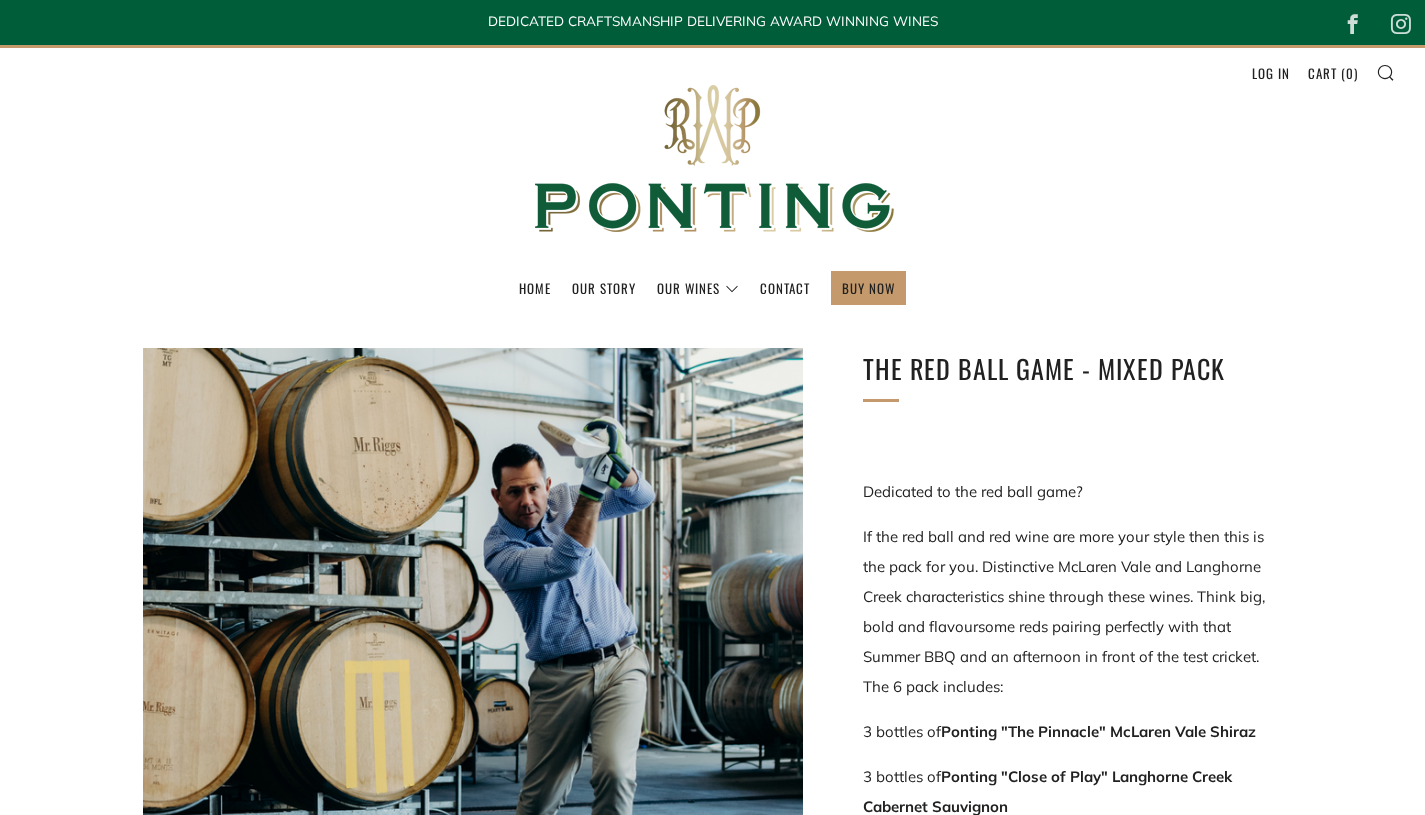 click on "Our Story" at bounding box center [604, 288] 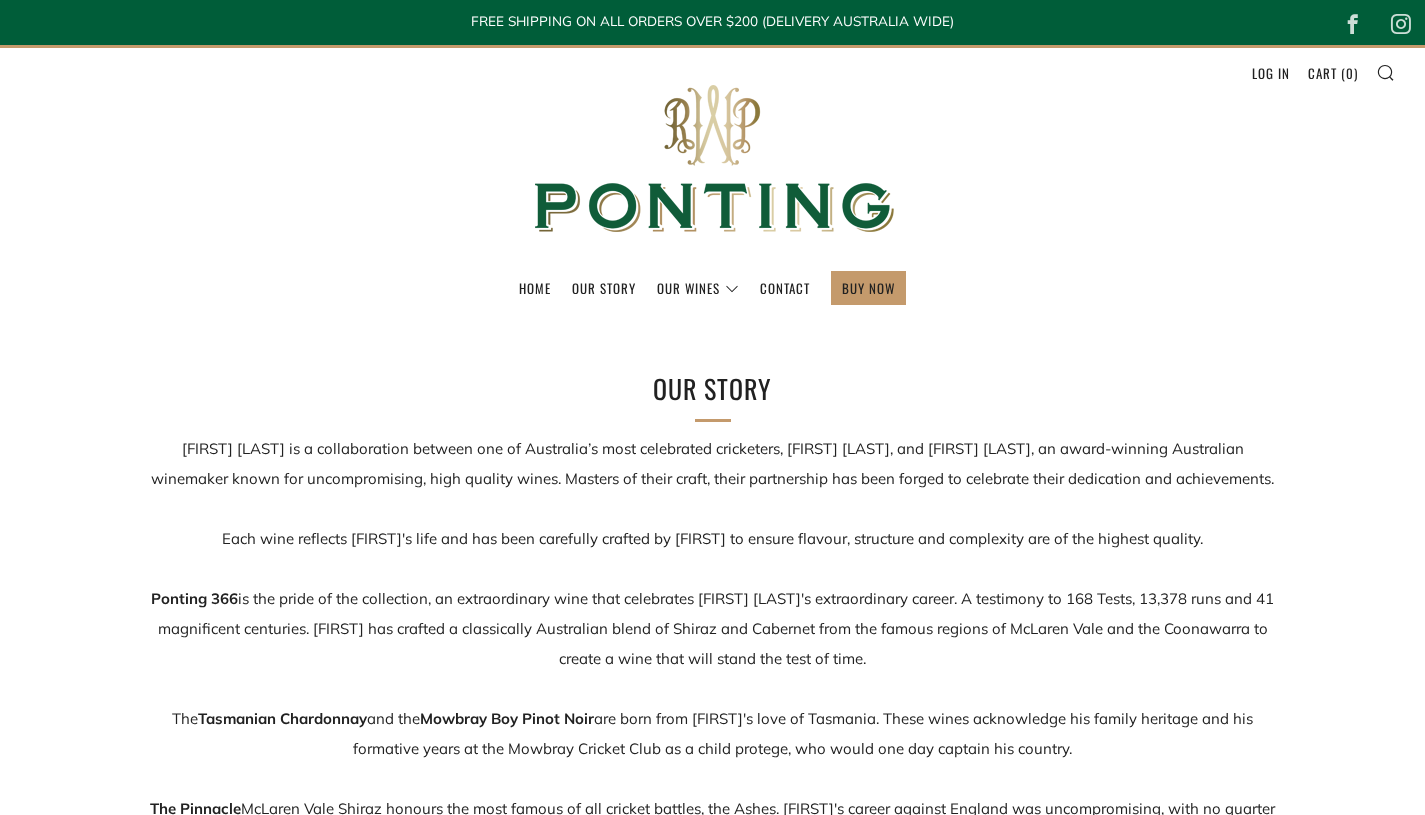 scroll, scrollTop: 0, scrollLeft: 0, axis: both 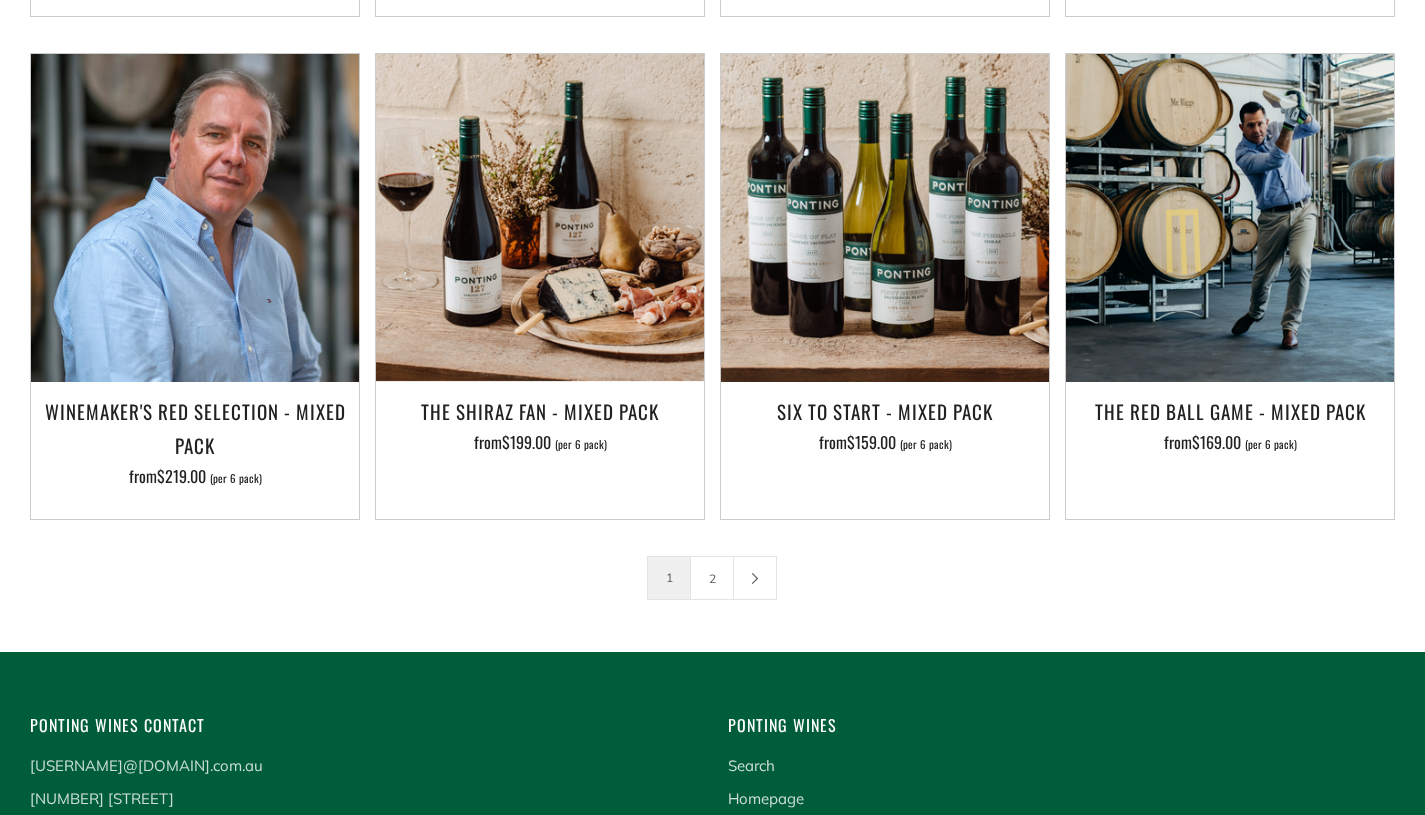 click on "Add to Cart" at bounding box center (885, 368) 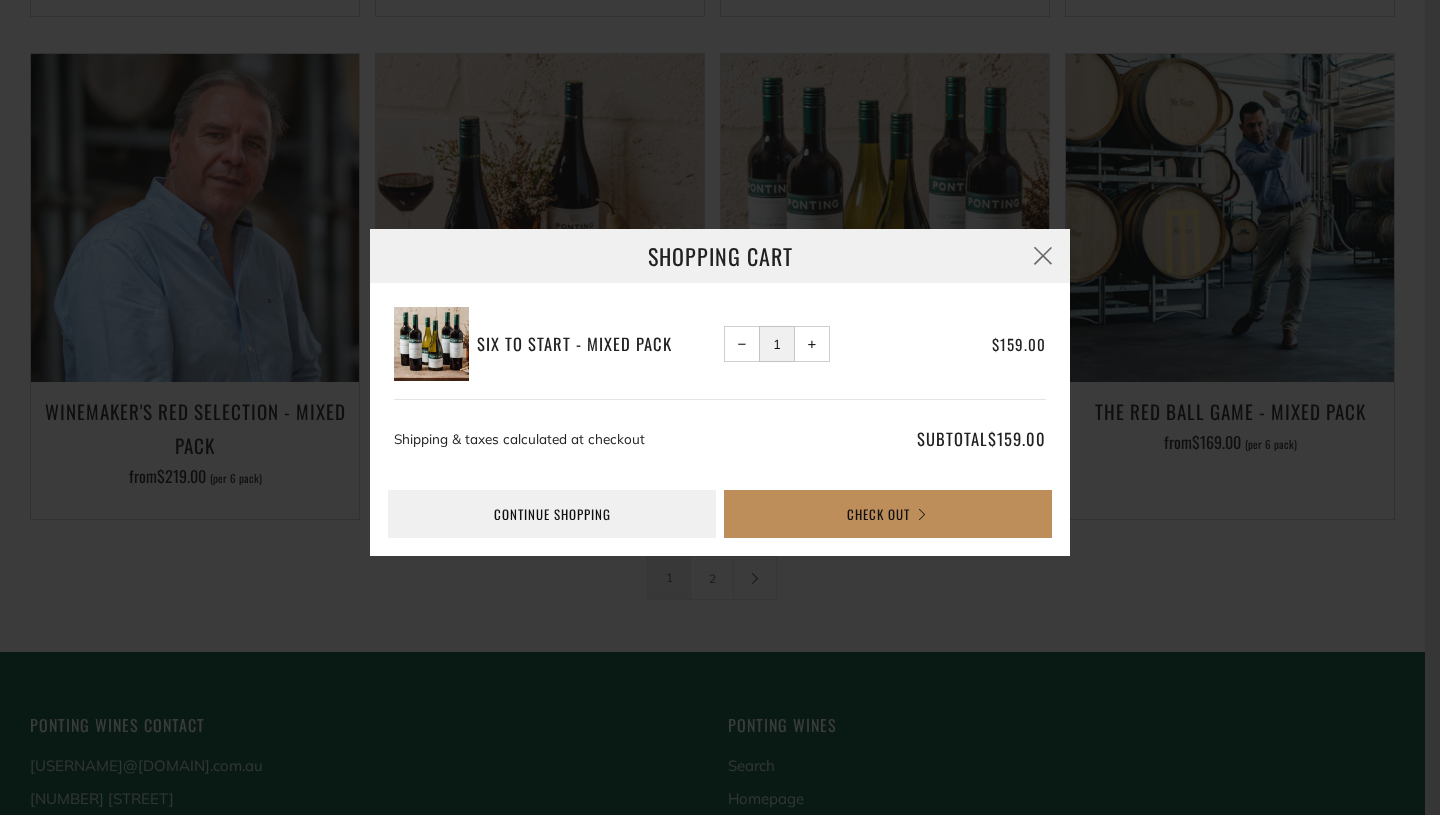 click on "Check Out" at bounding box center (888, 514) 